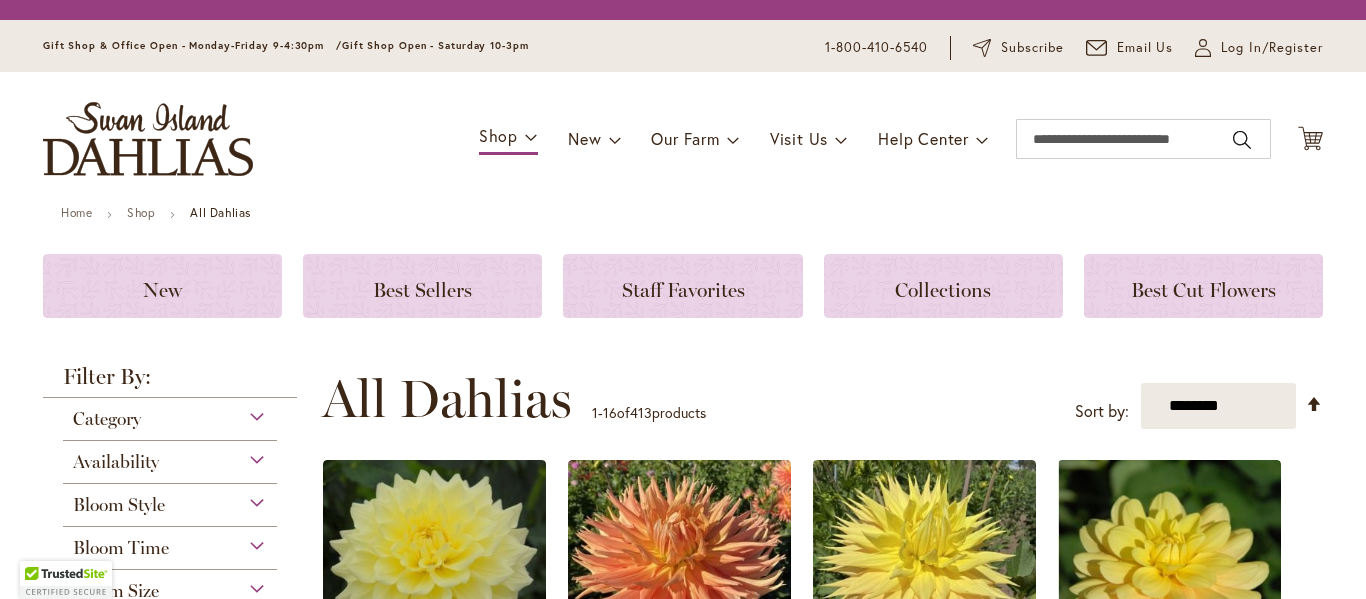 scroll, scrollTop: 0, scrollLeft: 0, axis: both 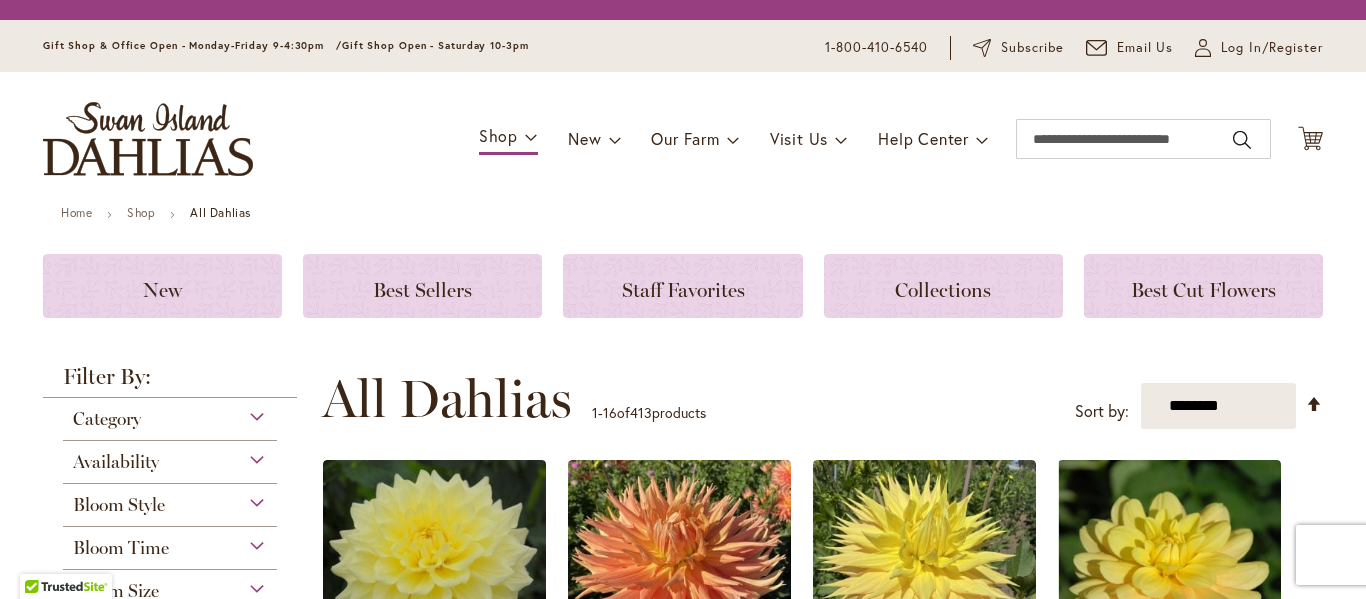 click on "Search" at bounding box center (1143, 139) 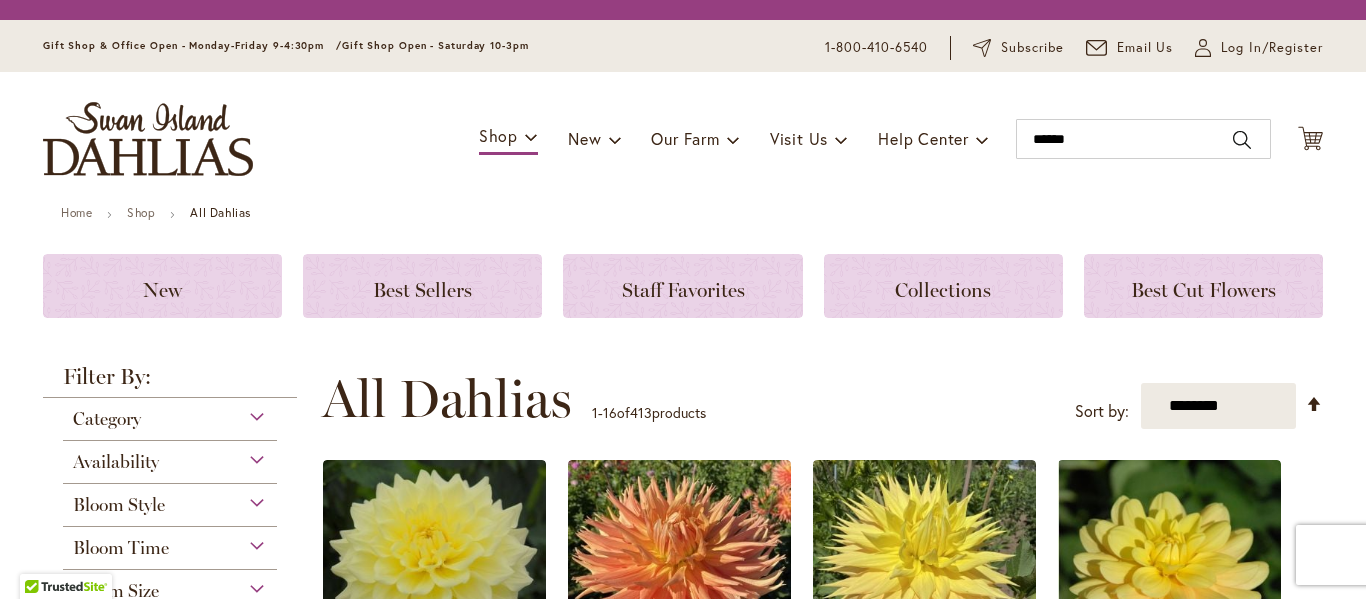 type on "*******" 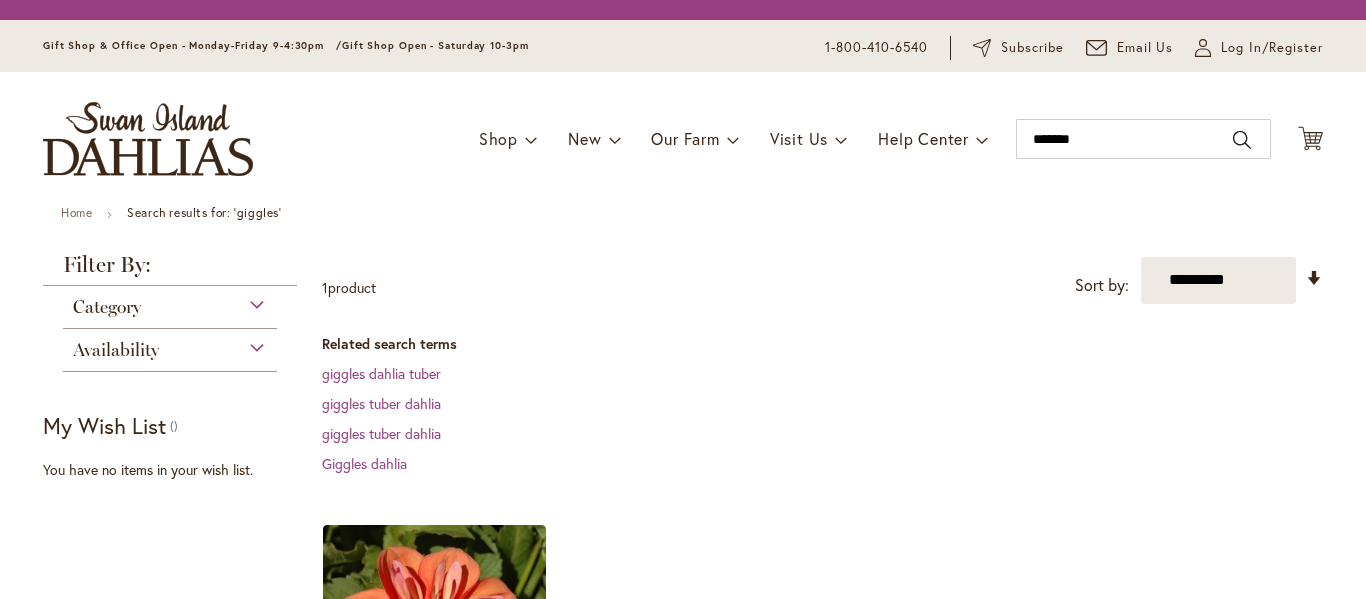 scroll, scrollTop: 0, scrollLeft: 0, axis: both 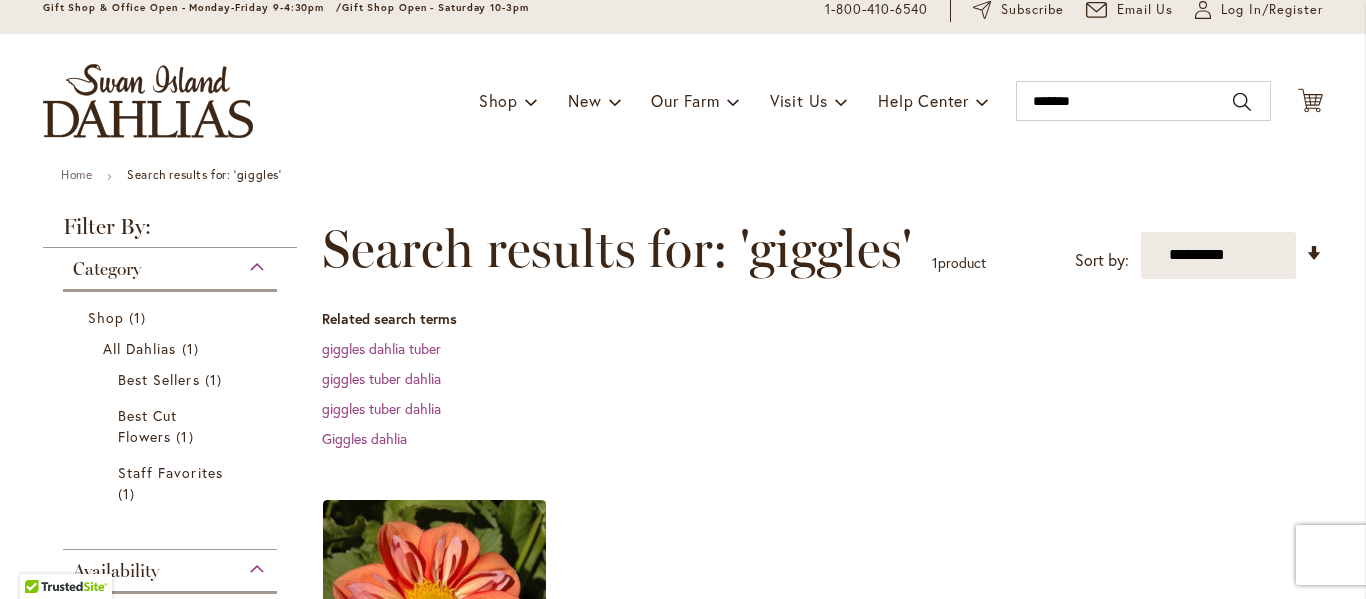 type on "**********" 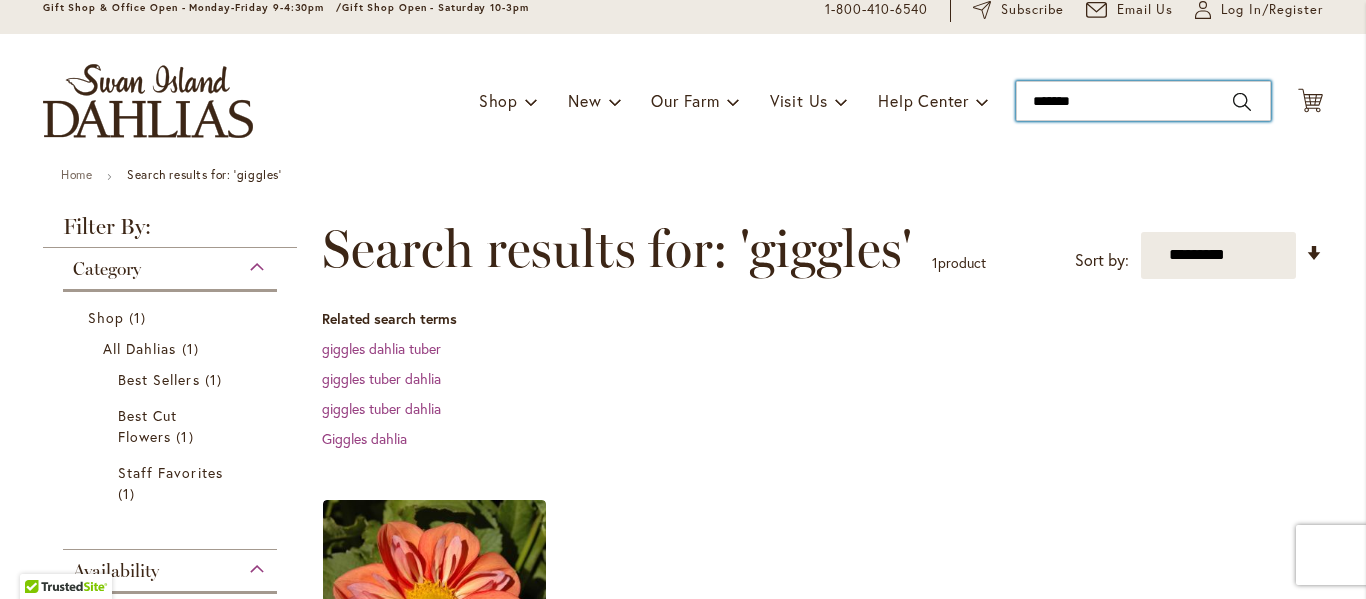 click on "*******" at bounding box center (1143, 101) 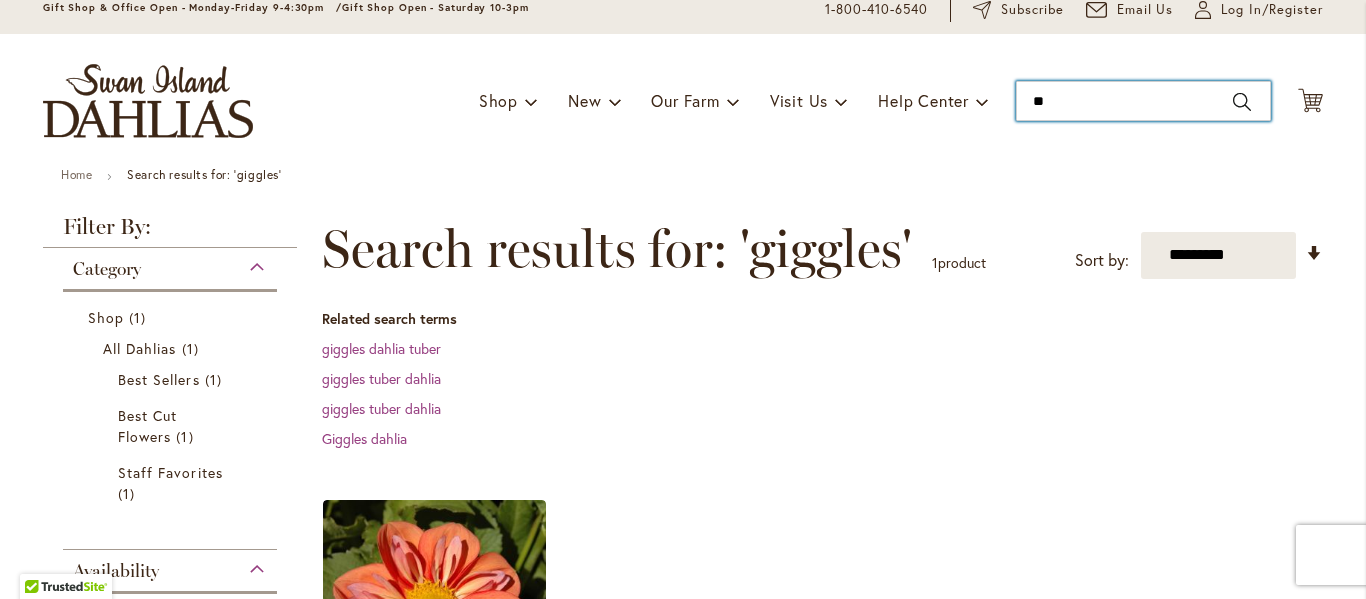 type on "*" 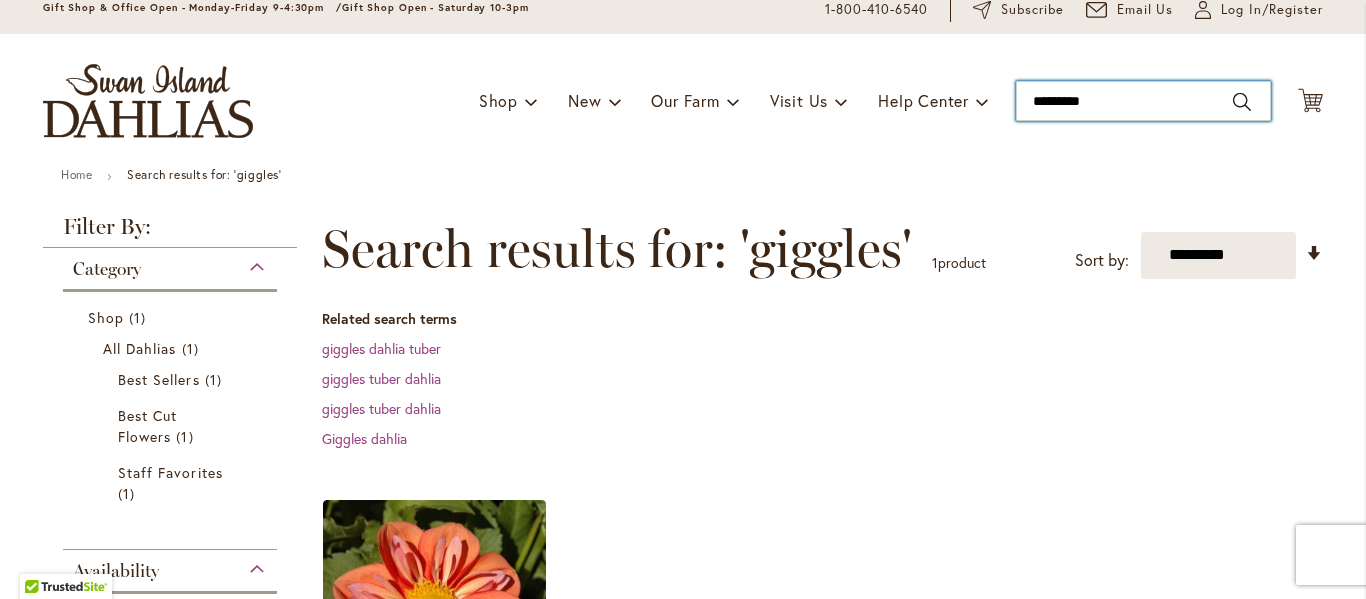 drag, startPoint x: 1110, startPoint y: 135, endPoint x: 1134, endPoint y: 101, distance: 41.617306 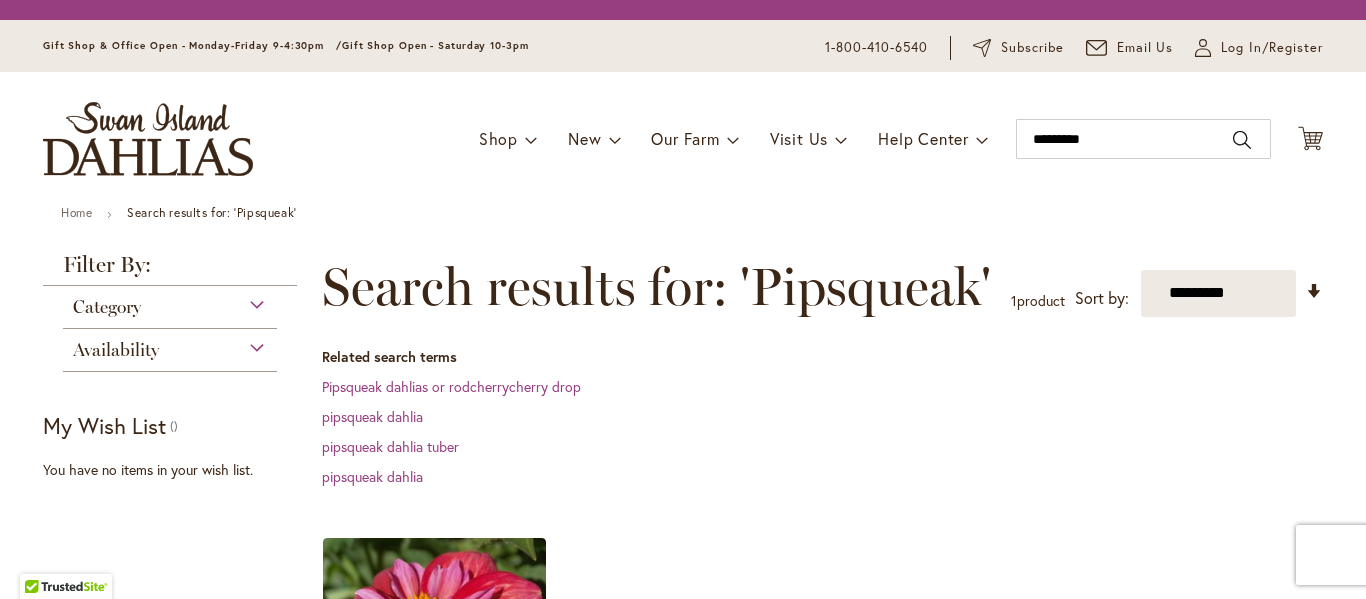 scroll, scrollTop: 0, scrollLeft: 0, axis: both 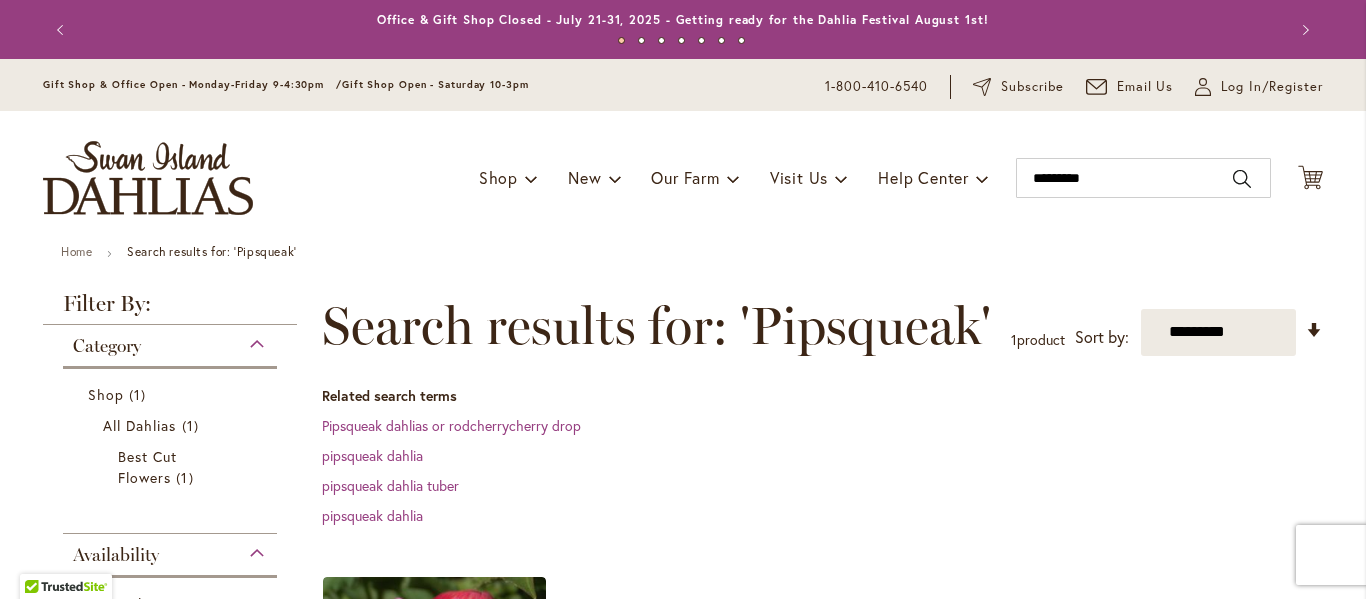 type on "**********" 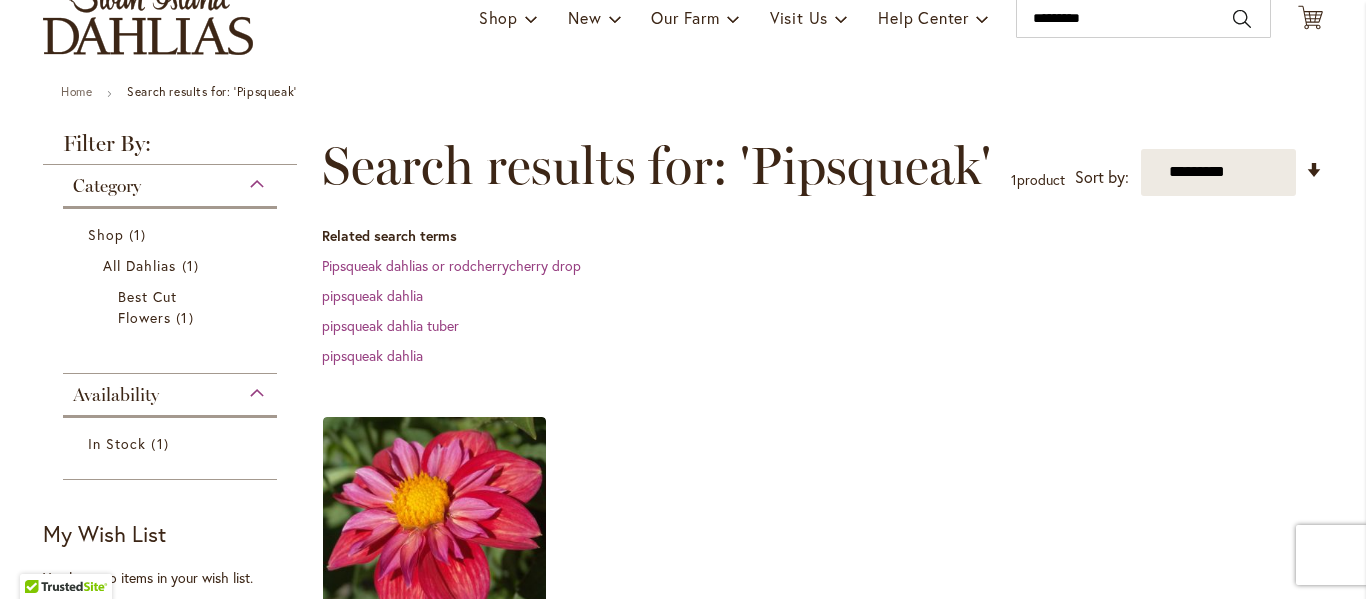 scroll, scrollTop: 200, scrollLeft: 0, axis: vertical 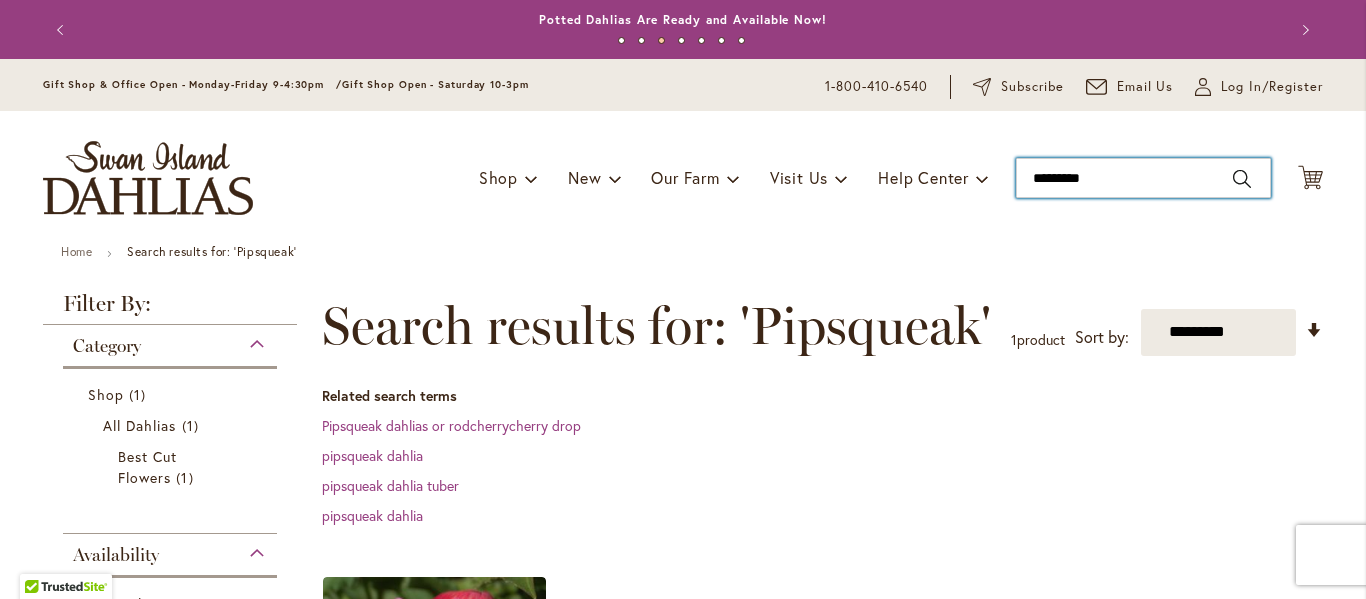 click on "*********" at bounding box center (1143, 178) 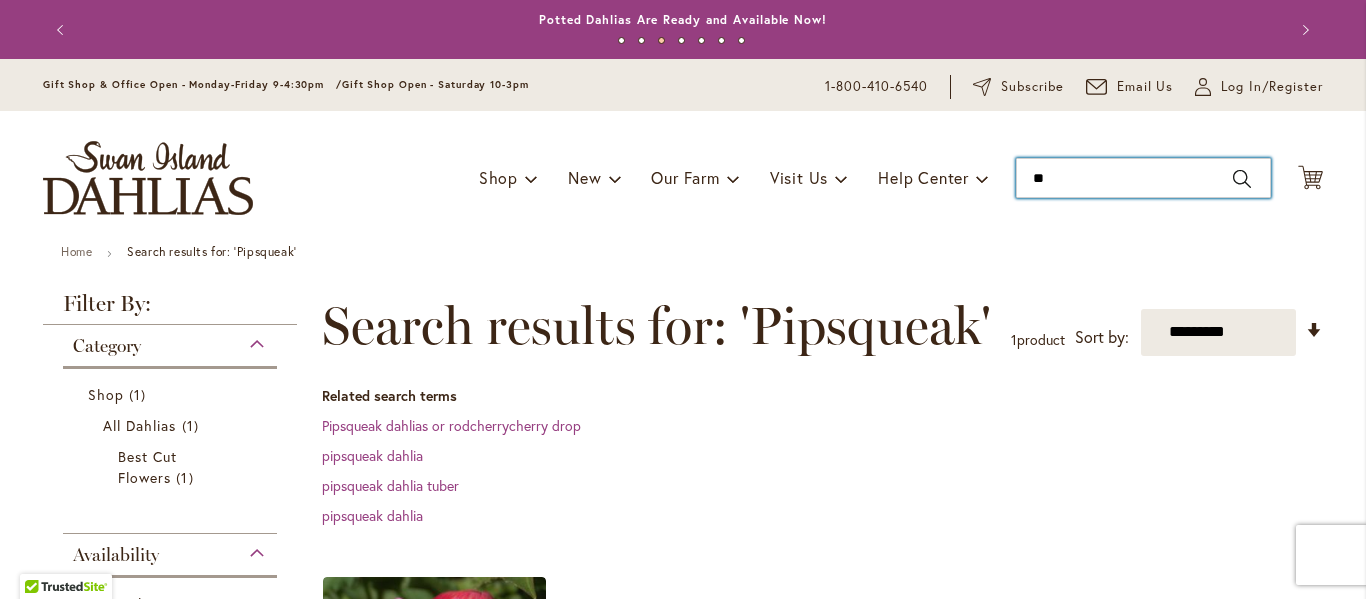 type on "*" 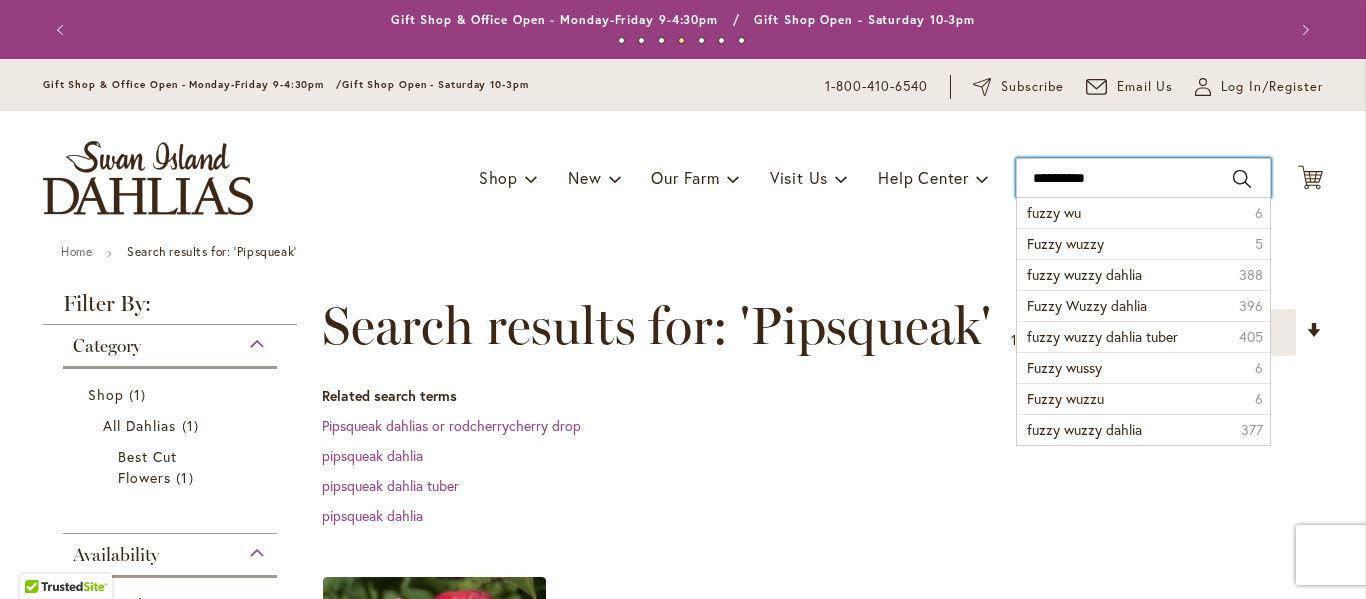 type on "**********" 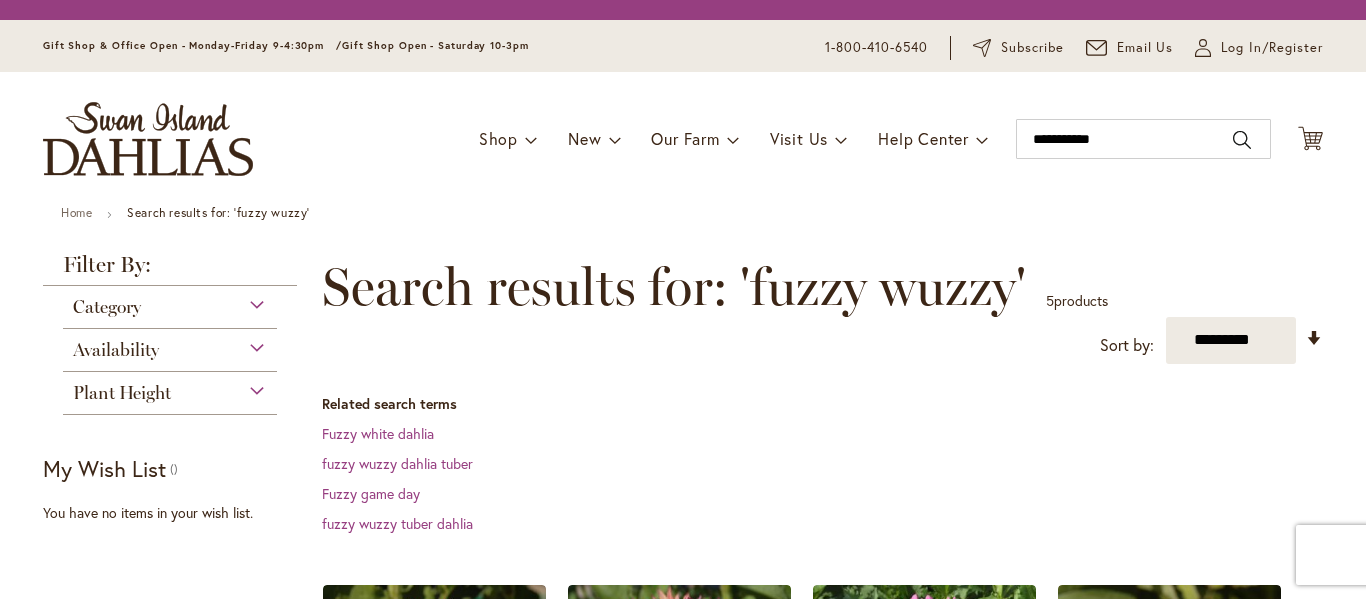 scroll, scrollTop: 0, scrollLeft: 0, axis: both 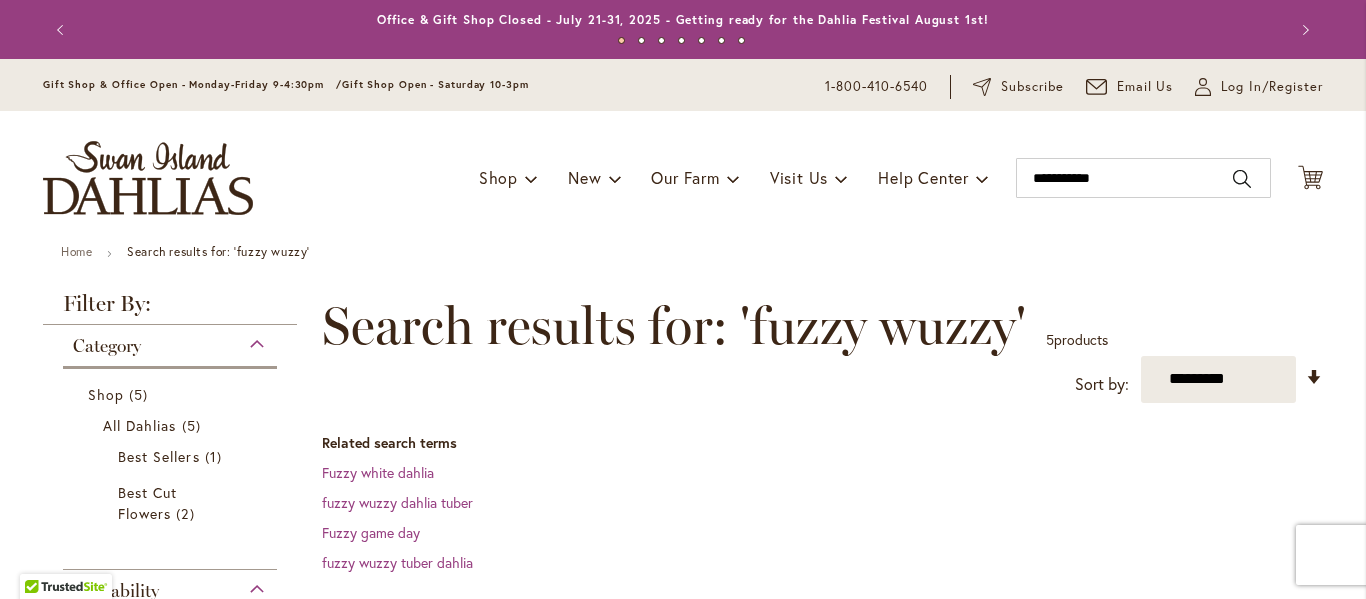 type on "**********" 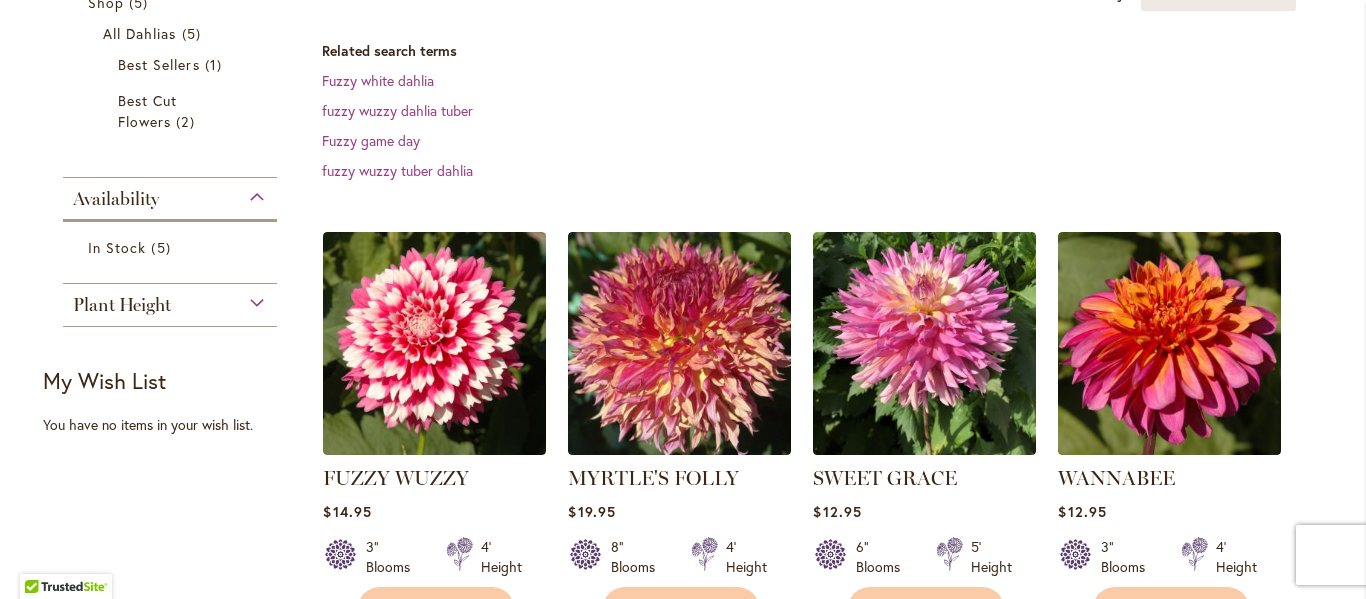 scroll, scrollTop: 400, scrollLeft: 0, axis: vertical 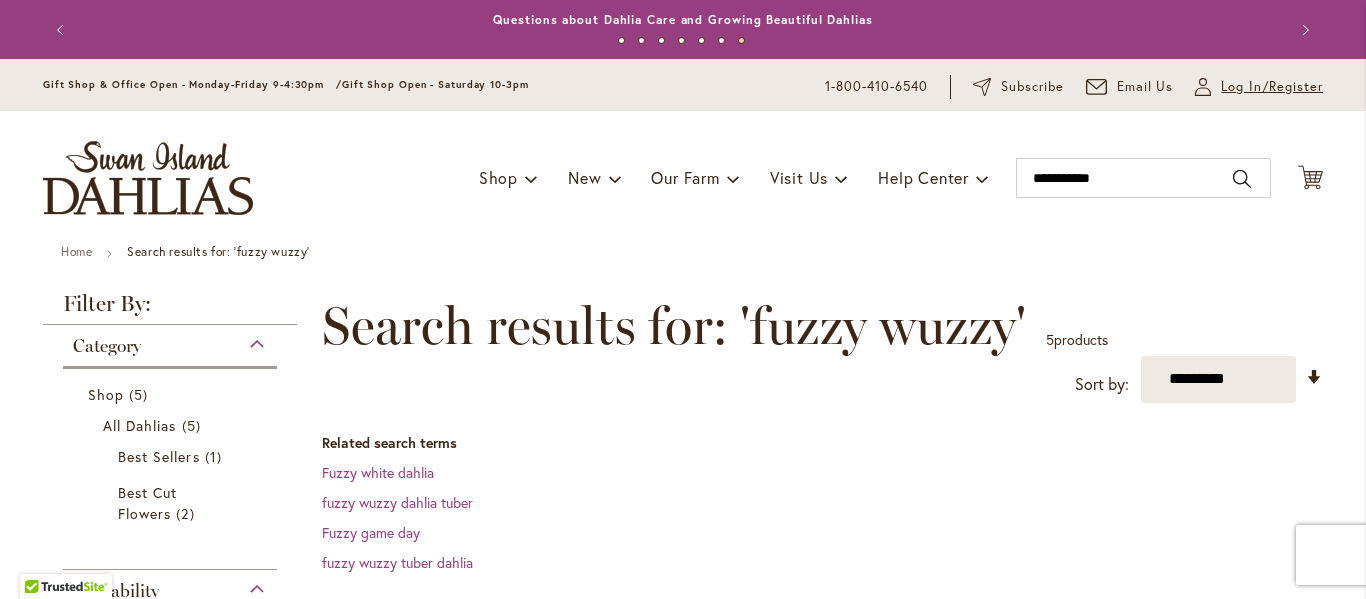 click on "Log In/Register" at bounding box center [1272, 87] 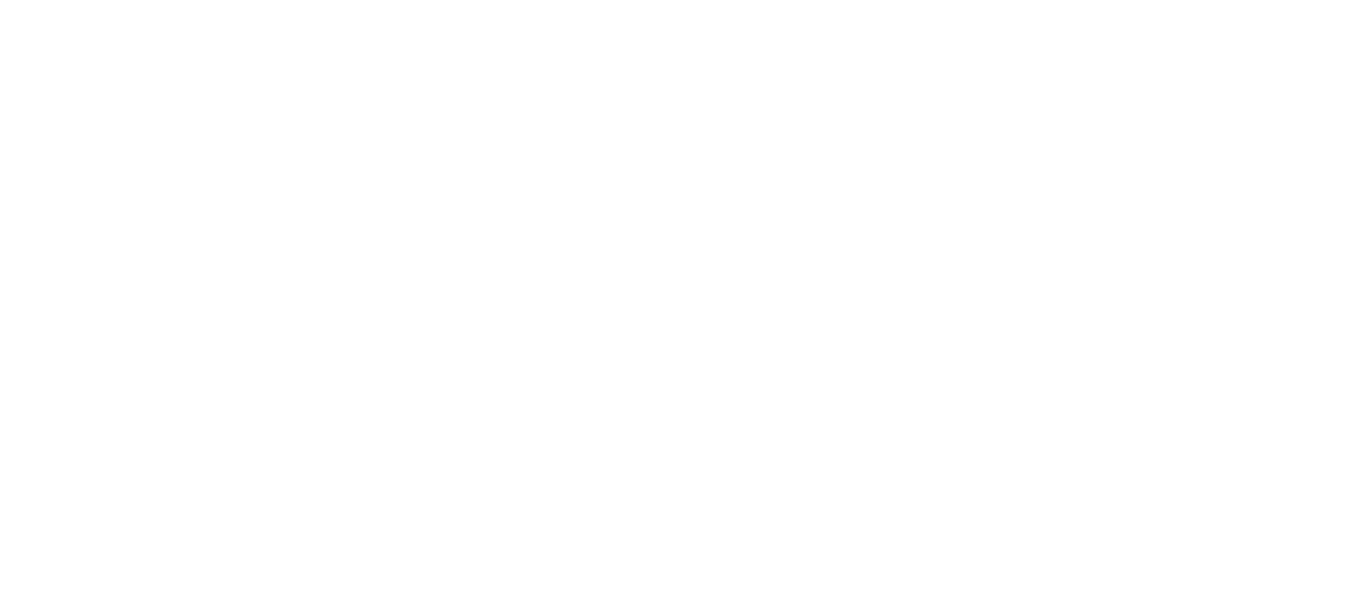 scroll, scrollTop: 0, scrollLeft: 0, axis: both 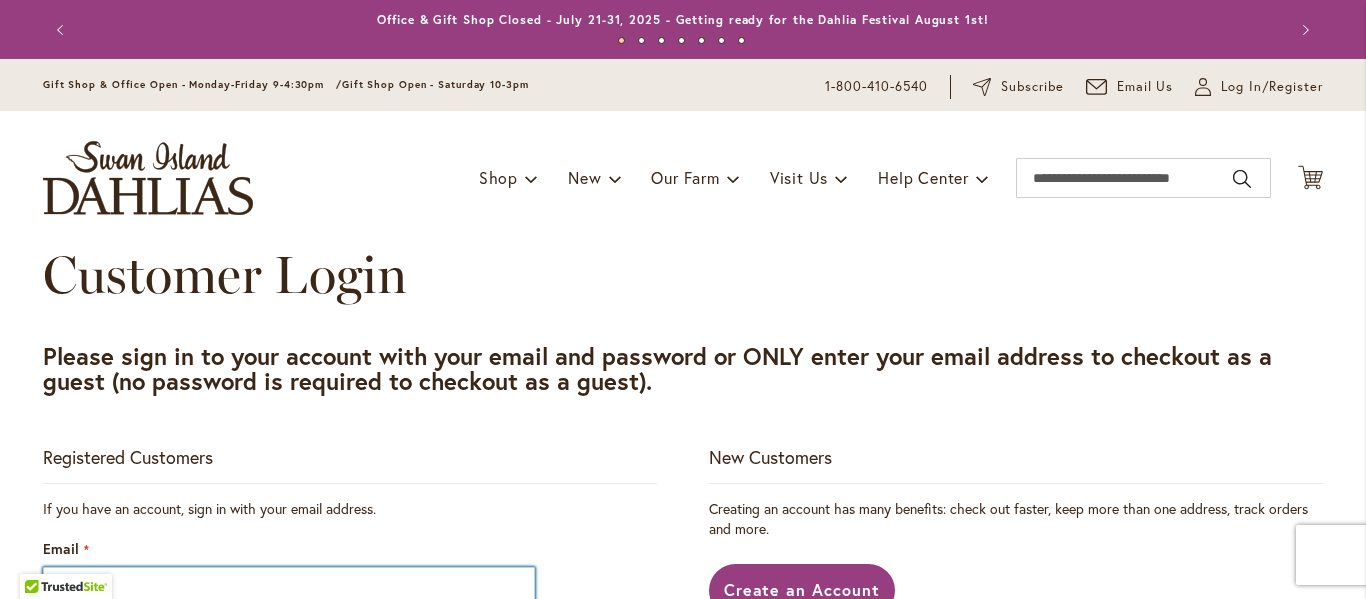 type on "**********" 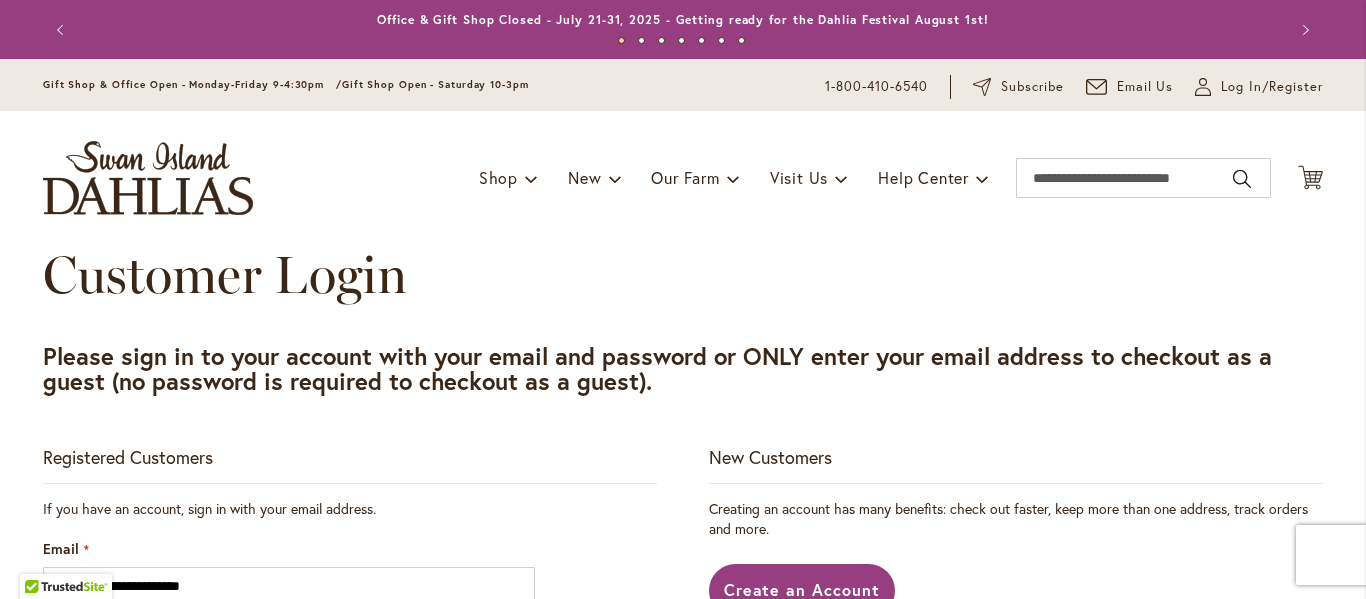 type on "**********" 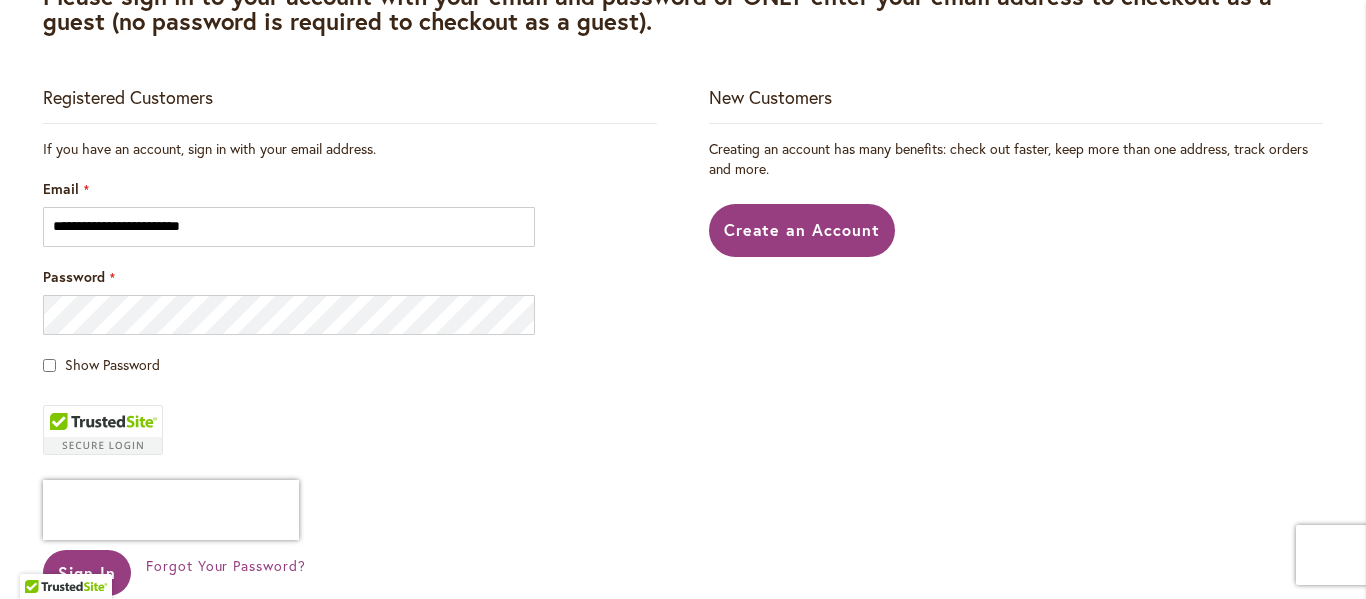 scroll, scrollTop: 386, scrollLeft: 0, axis: vertical 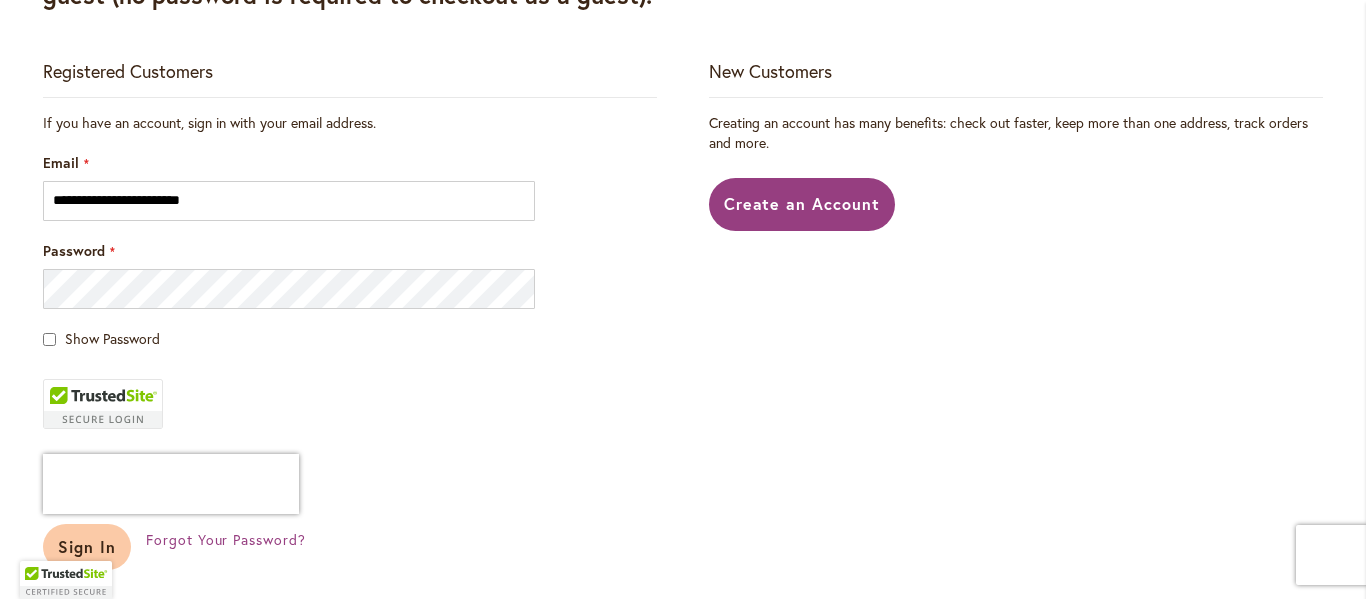 click on "Sign In" at bounding box center (87, 547) 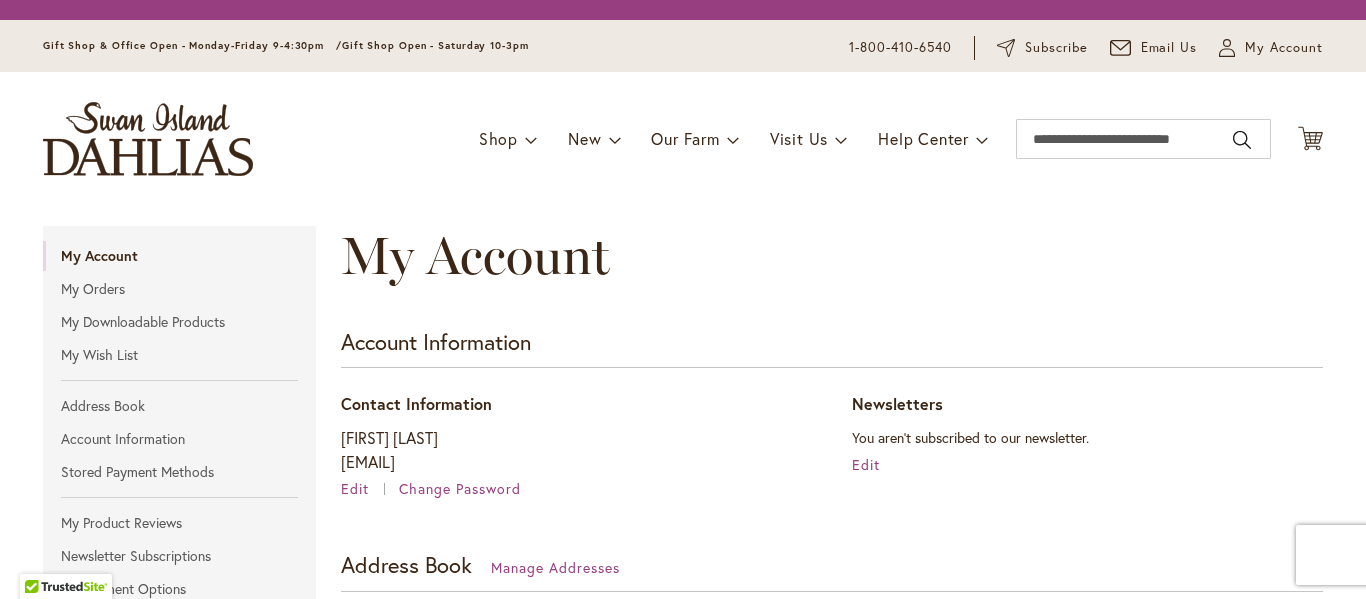 scroll, scrollTop: 0, scrollLeft: 0, axis: both 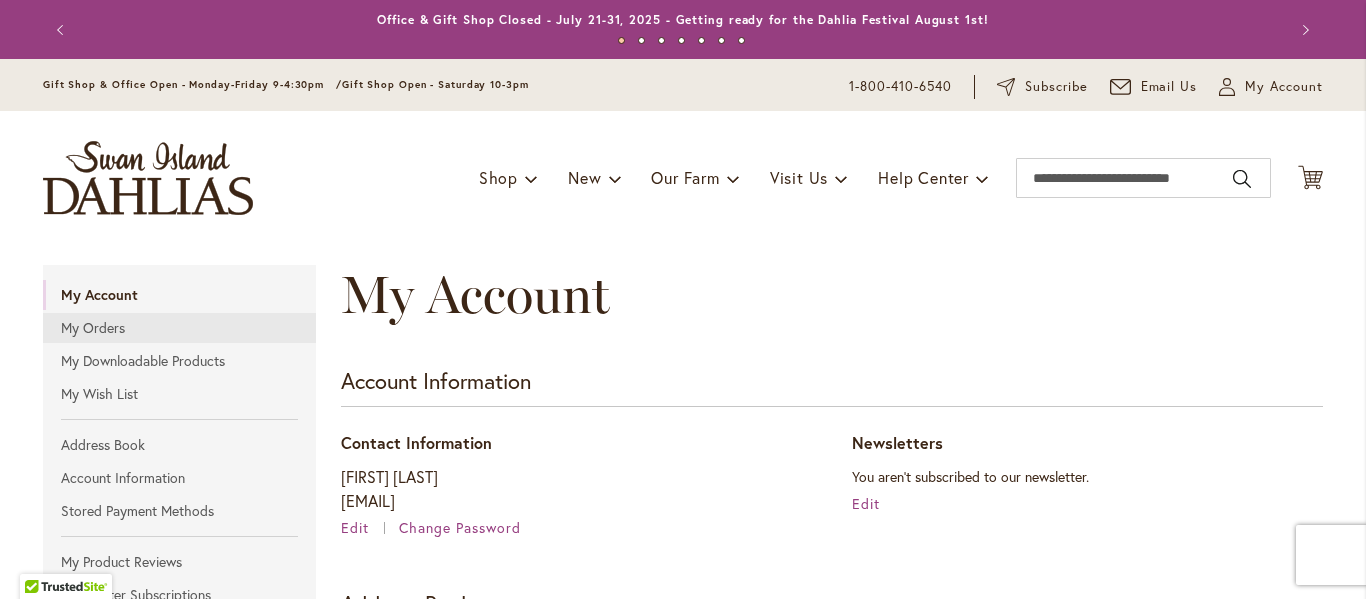 type on "**********" 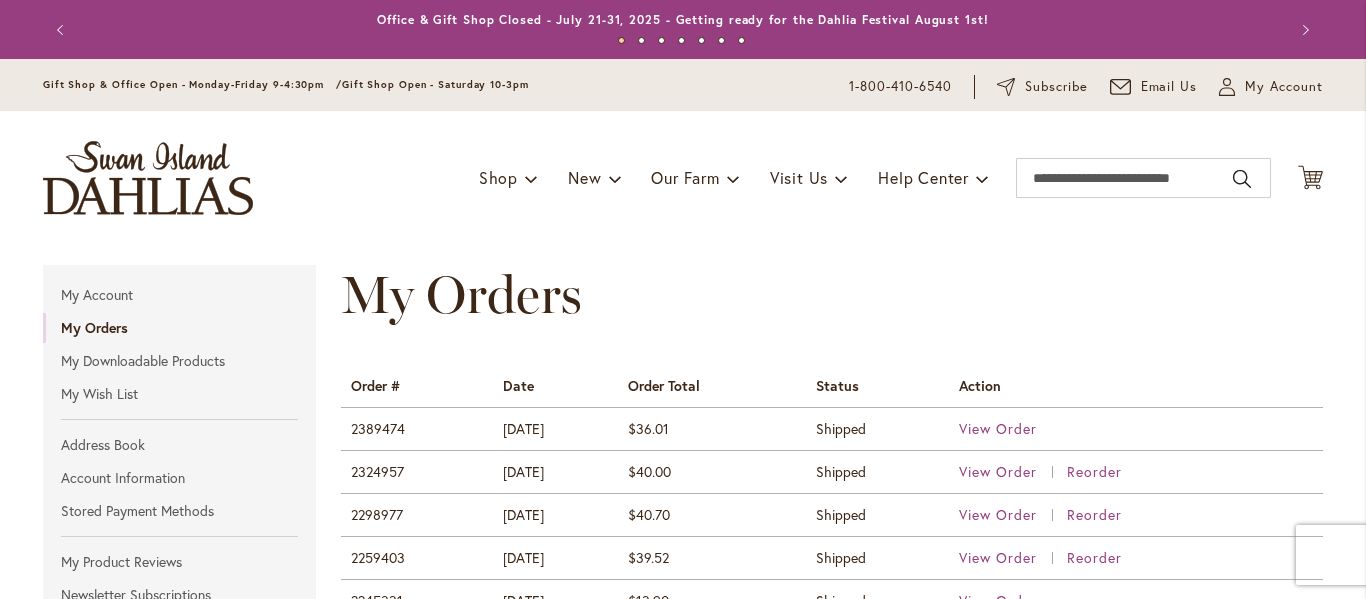 scroll, scrollTop: 0, scrollLeft: 0, axis: both 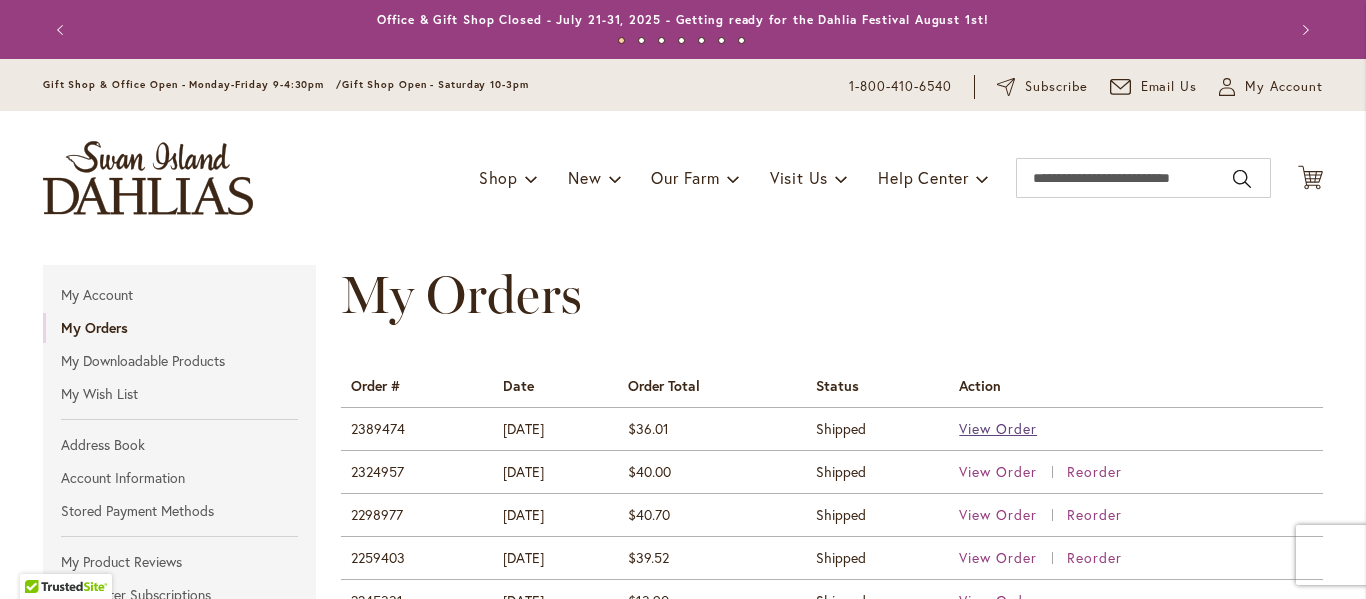 type on "**********" 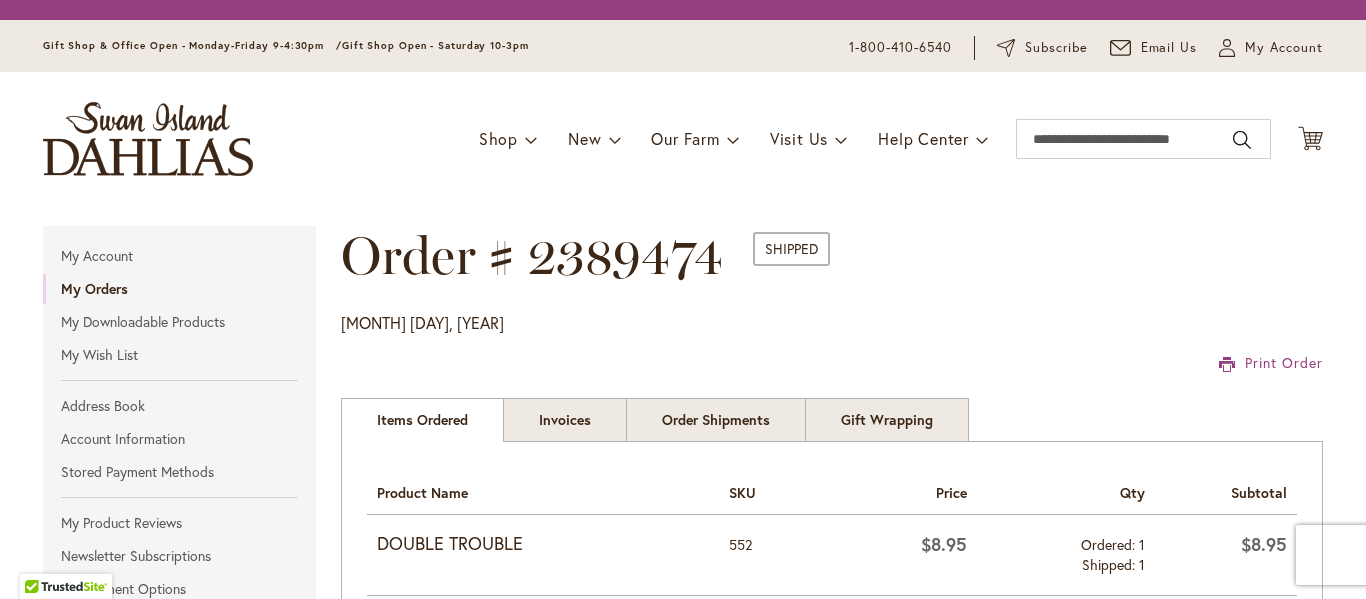scroll, scrollTop: 0, scrollLeft: 0, axis: both 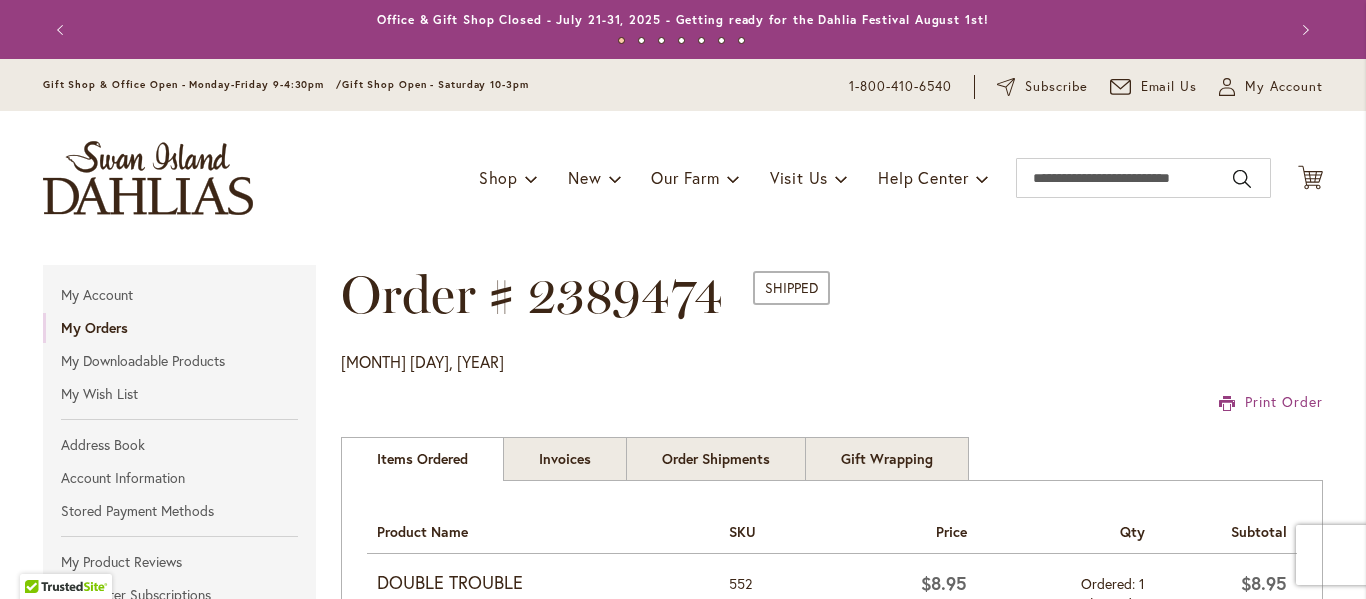 type on "**********" 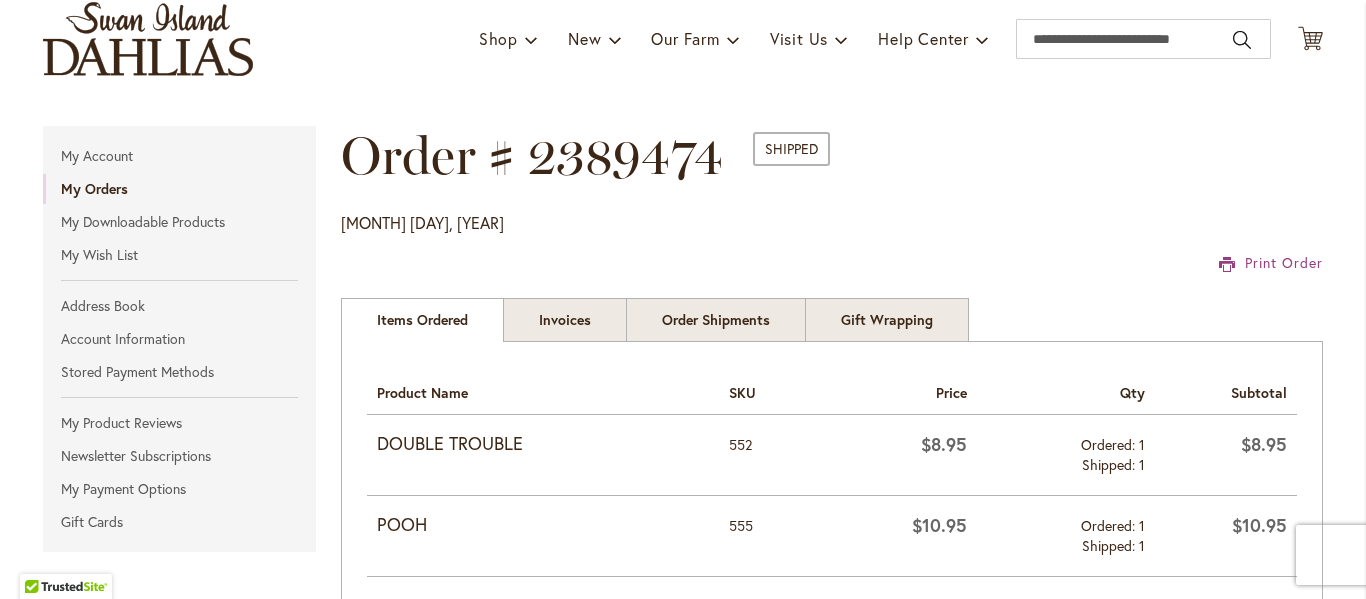 scroll, scrollTop: 292, scrollLeft: 0, axis: vertical 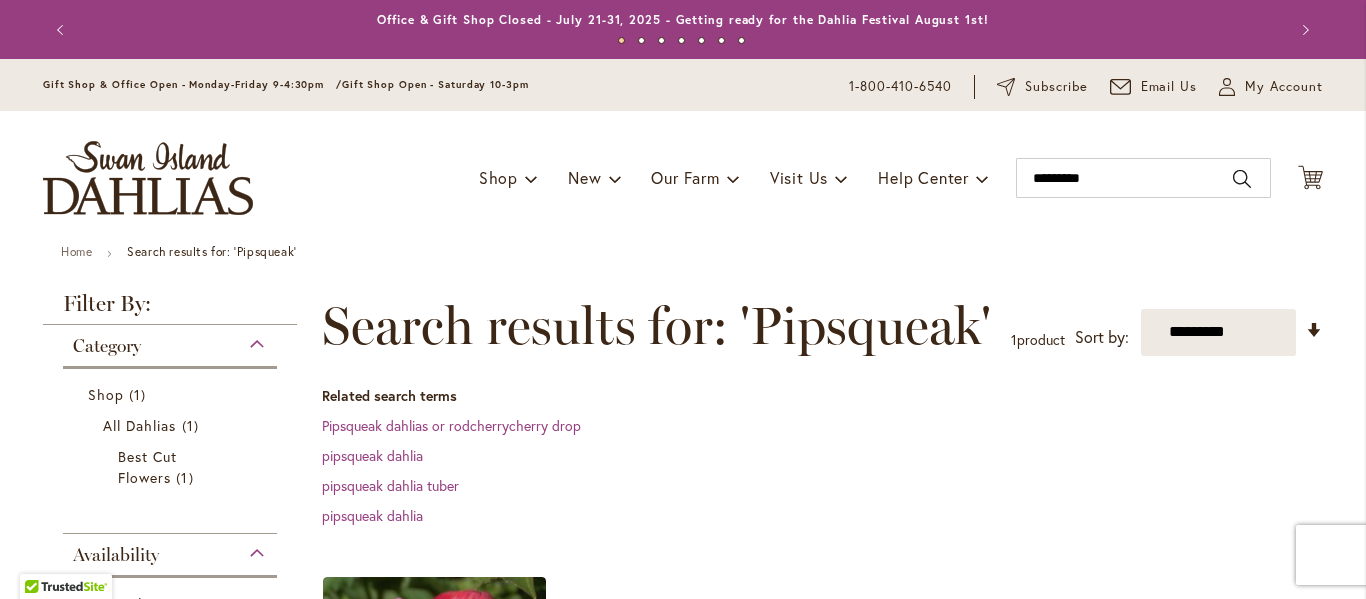 type on "**********" 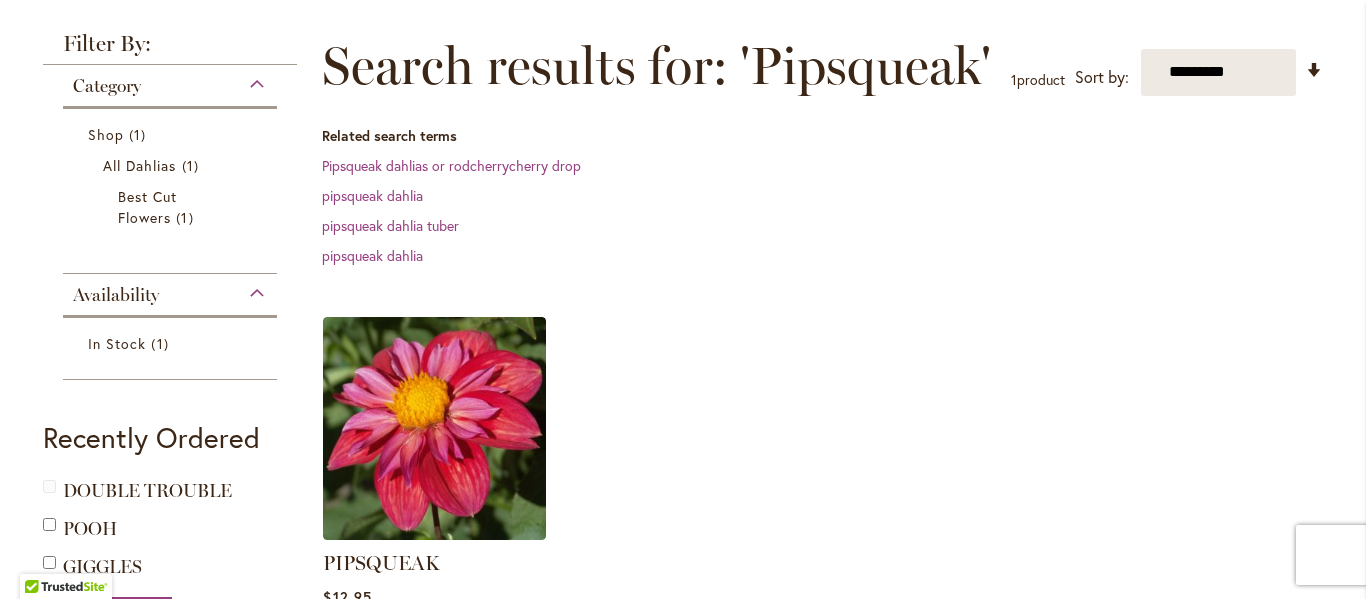 scroll, scrollTop: 328, scrollLeft: 0, axis: vertical 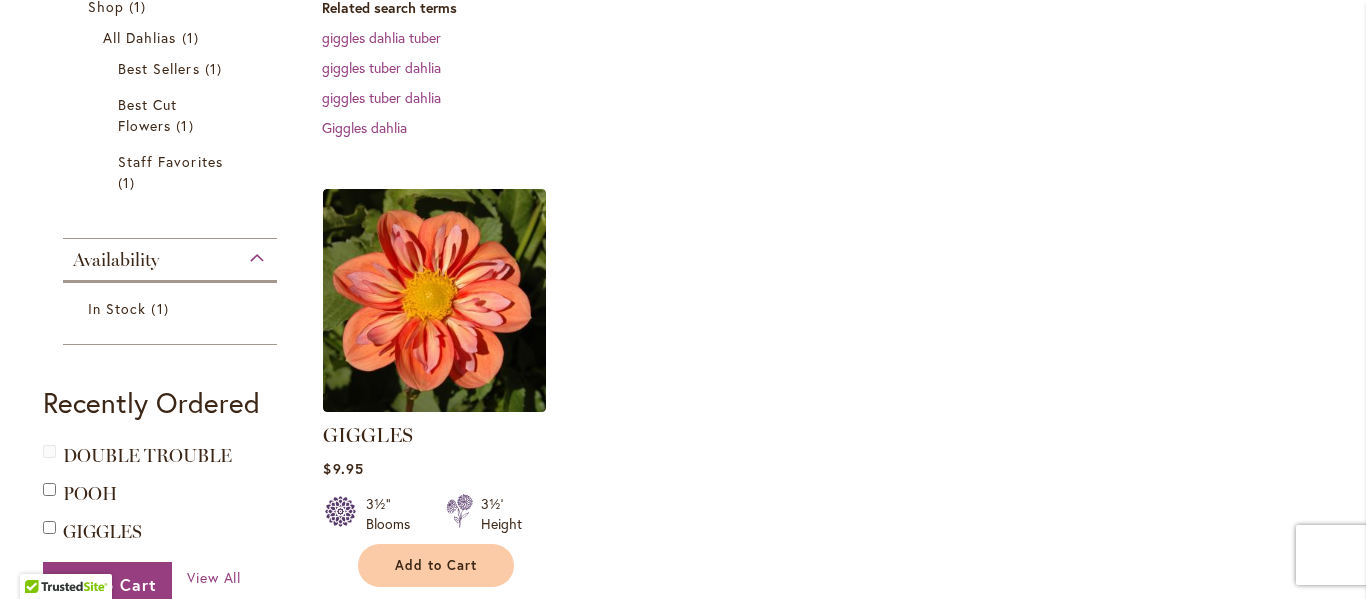 type on "**********" 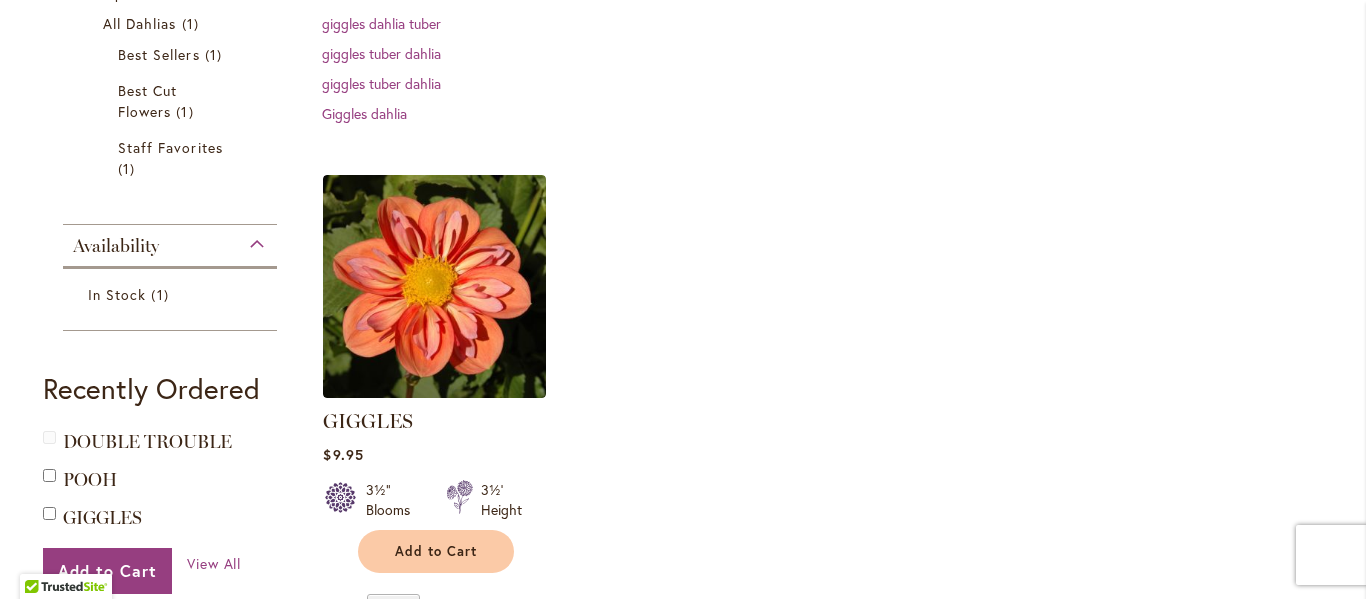 scroll, scrollTop: 424, scrollLeft: 0, axis: vertical 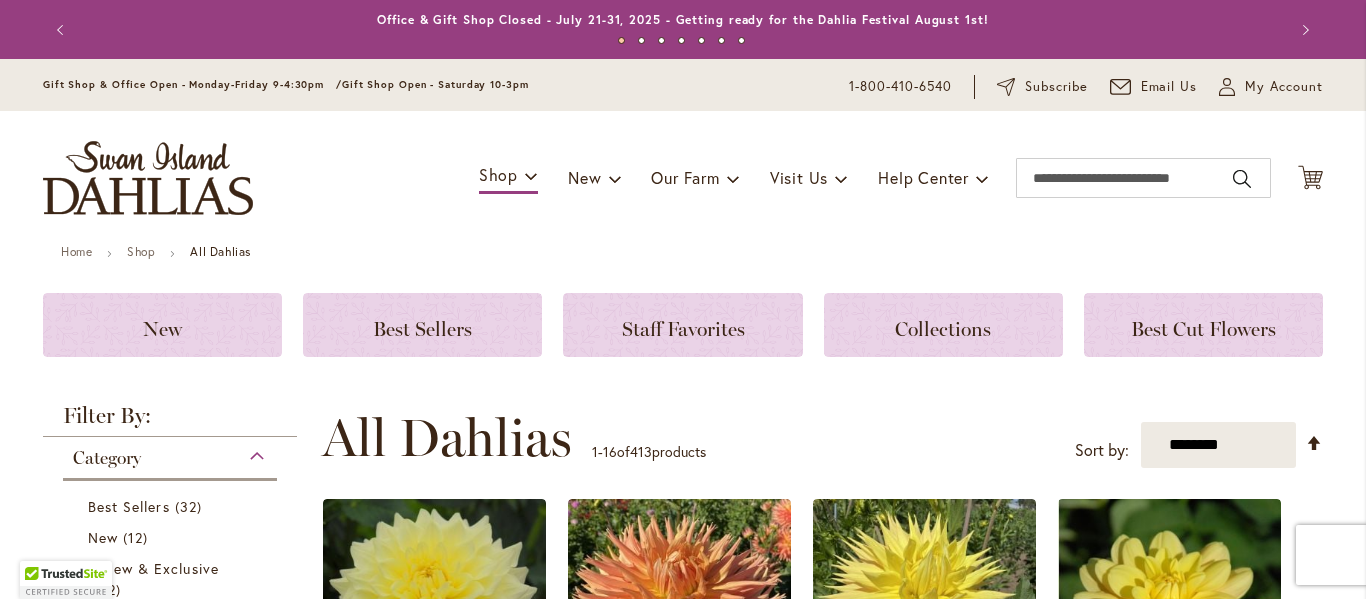 type on "**********" 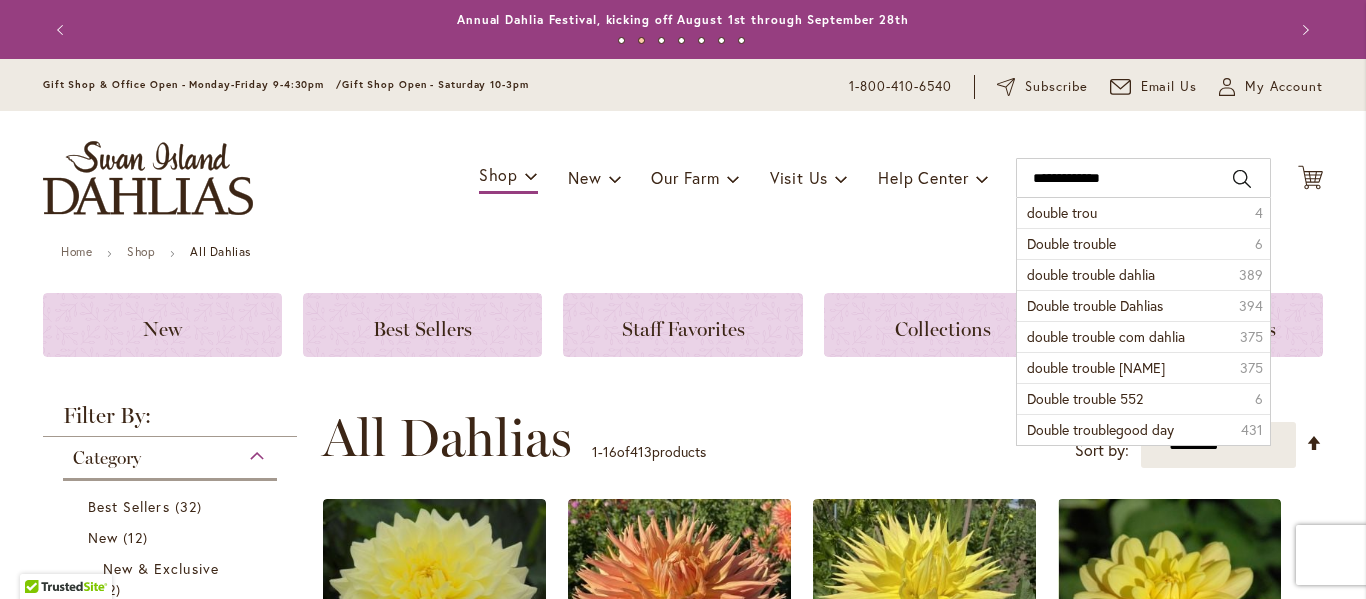 type on "**********" 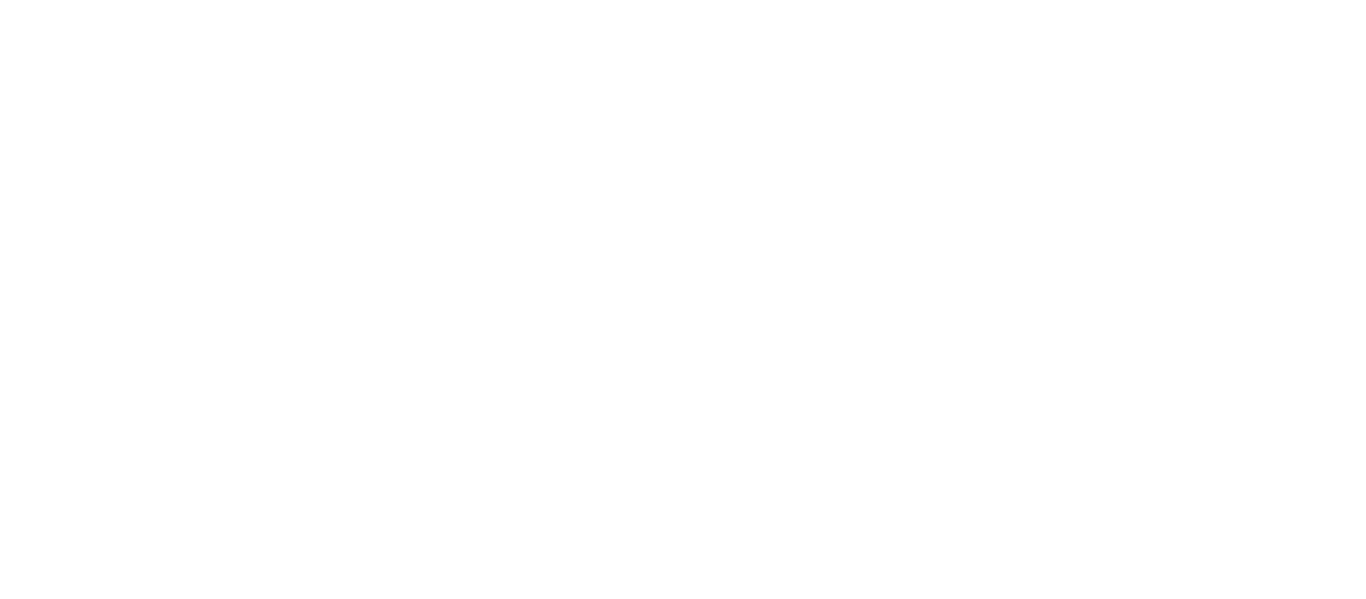 scroll, scrollTop: 0, scrollLeft: 0, axis: both 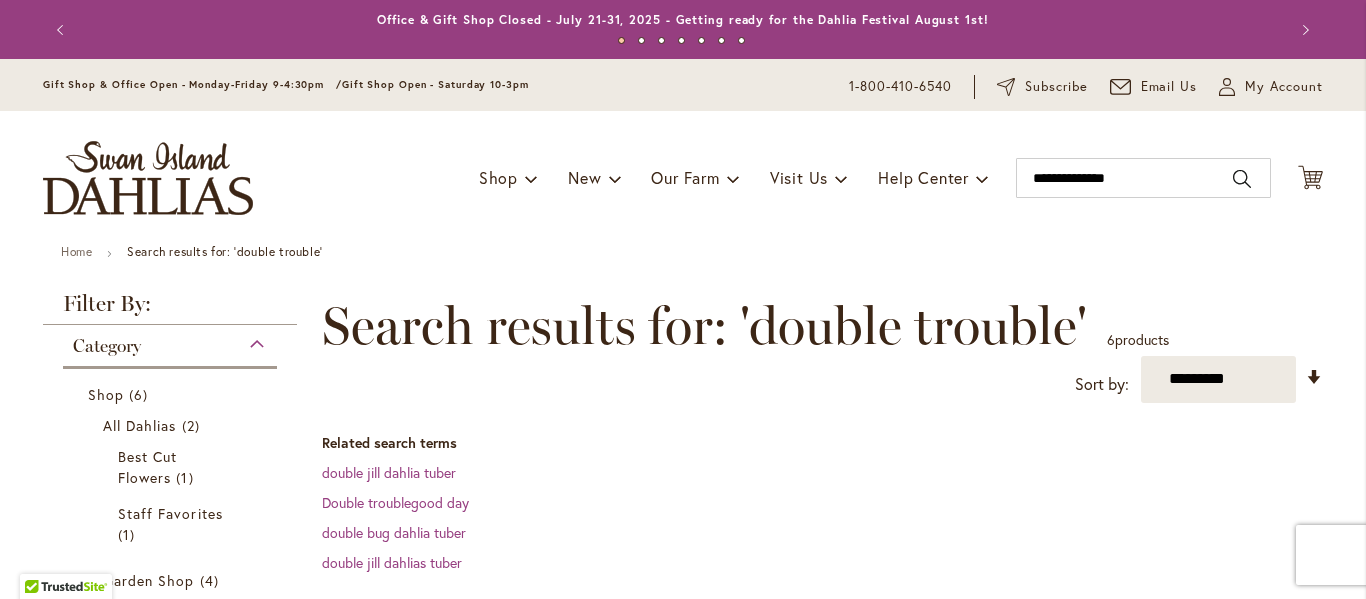 type on "**********" 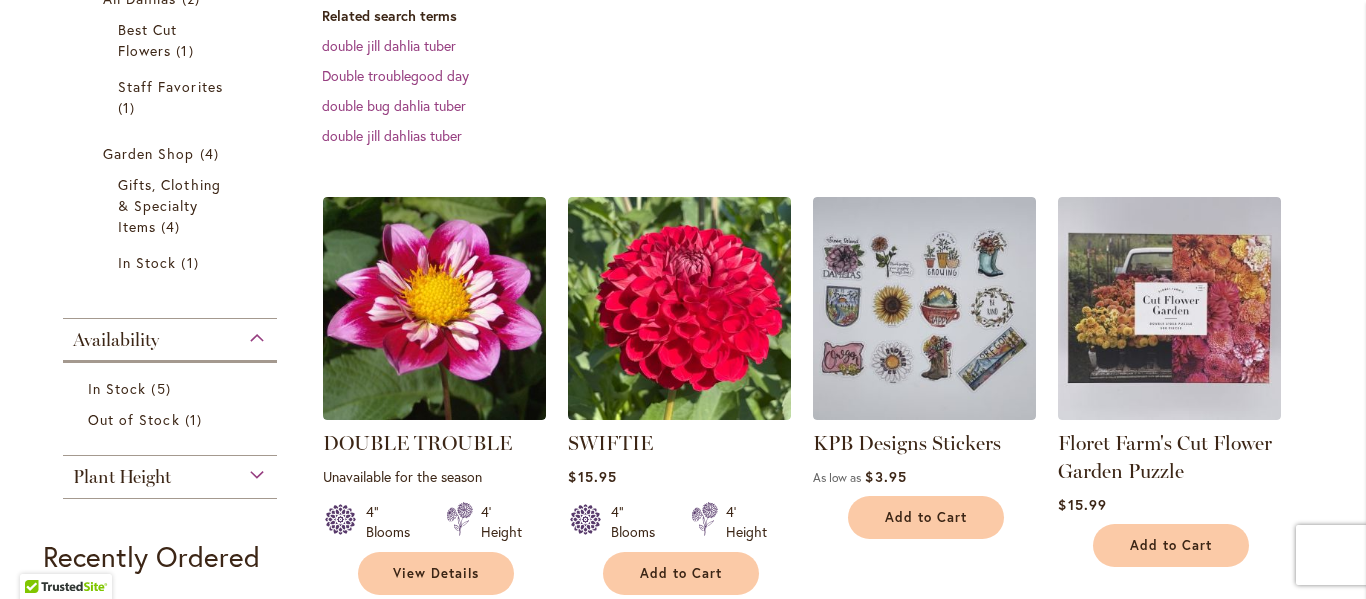 scroll, scrollTop: 434, scrollLeft: 0, axis: vertical 